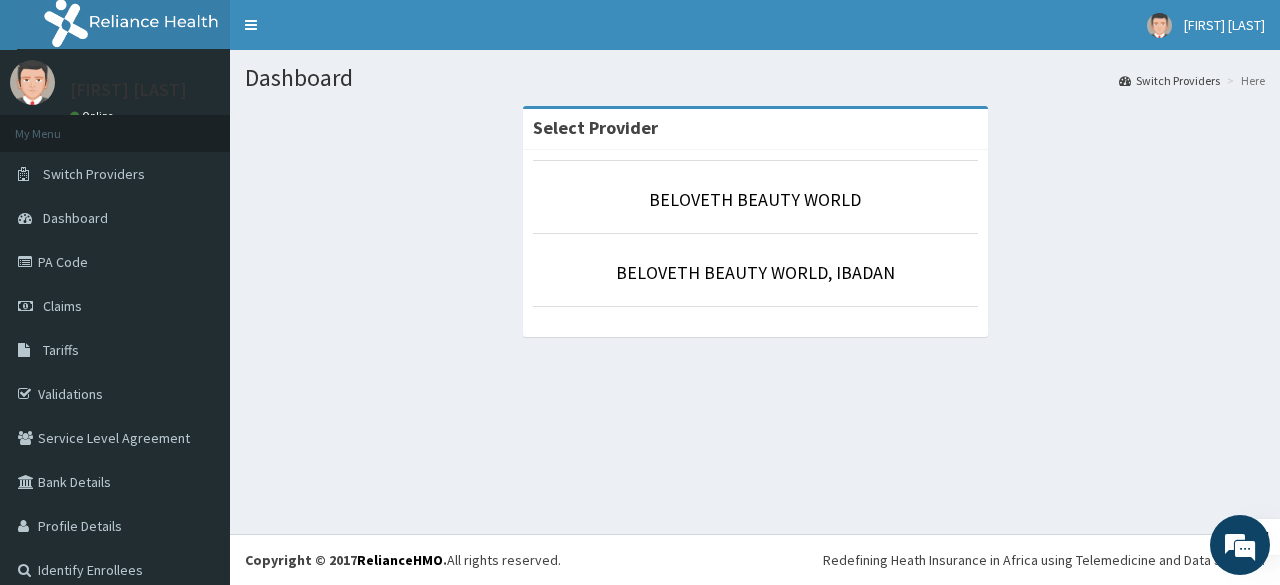 scroll, scrollTop: 0, scrollLeft: 0, axis: both 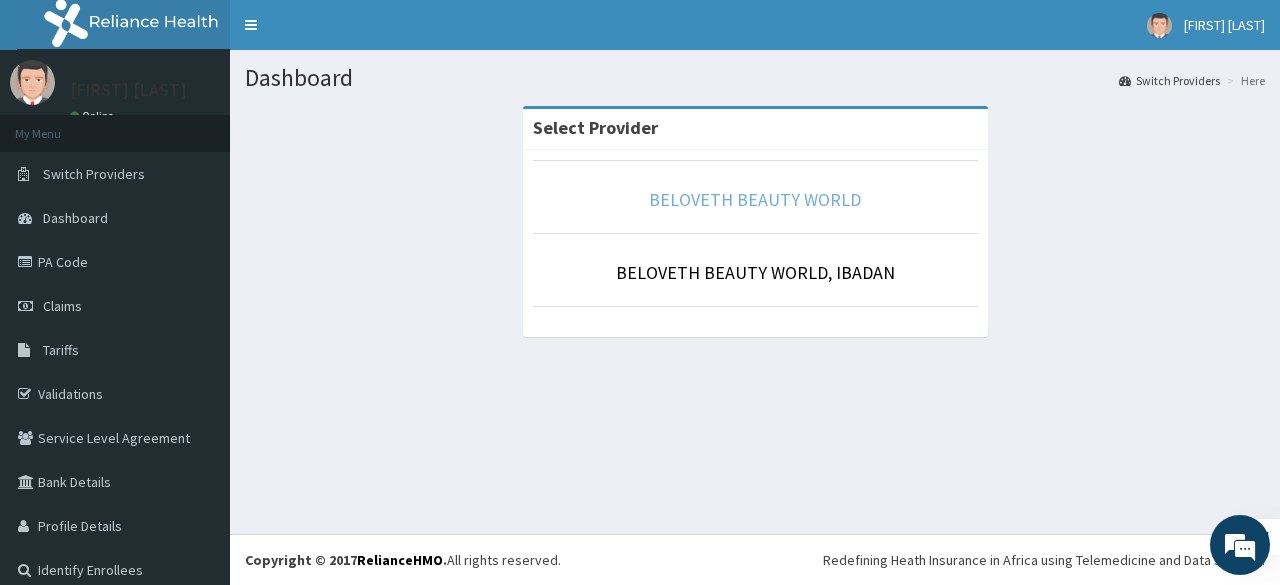 click on "BELOVETH BEAUTY WORLD" at bounding box center [755, 199] 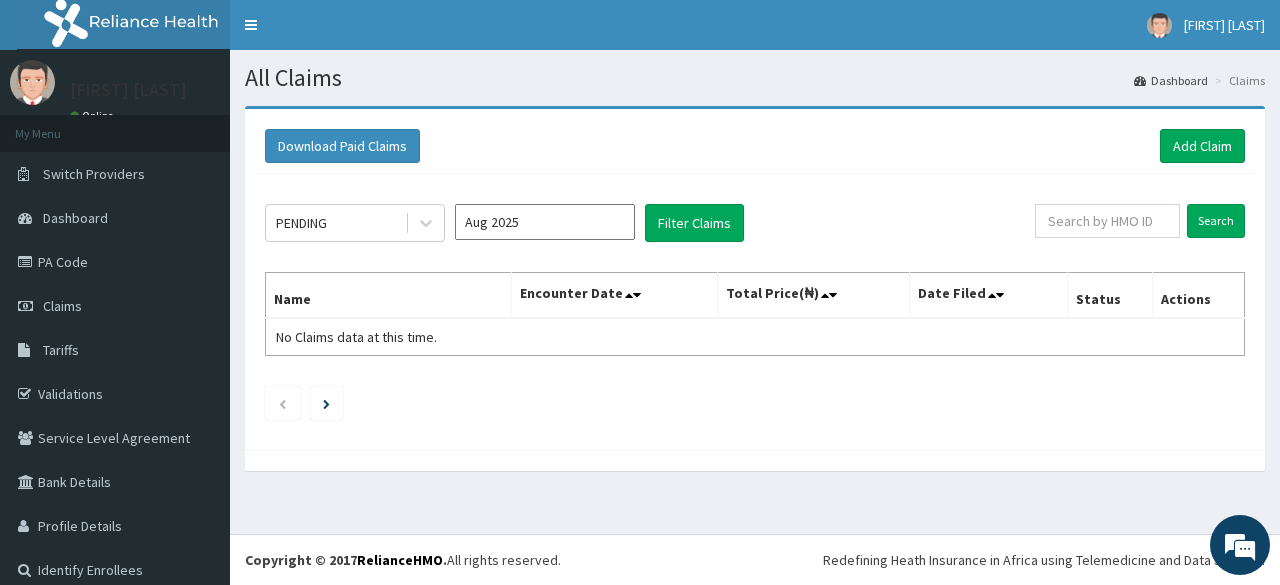 scroll, scrollTop: 0, scrollLeft: 0, axis: both 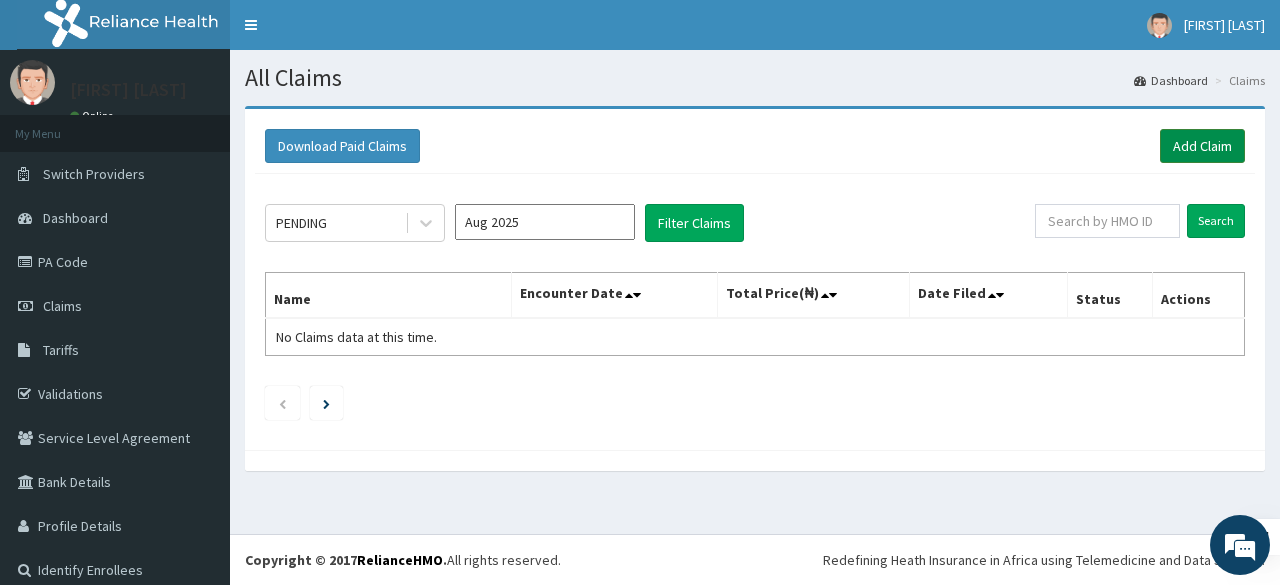 click on "Add Claim" at bounding box center (1202, 146) 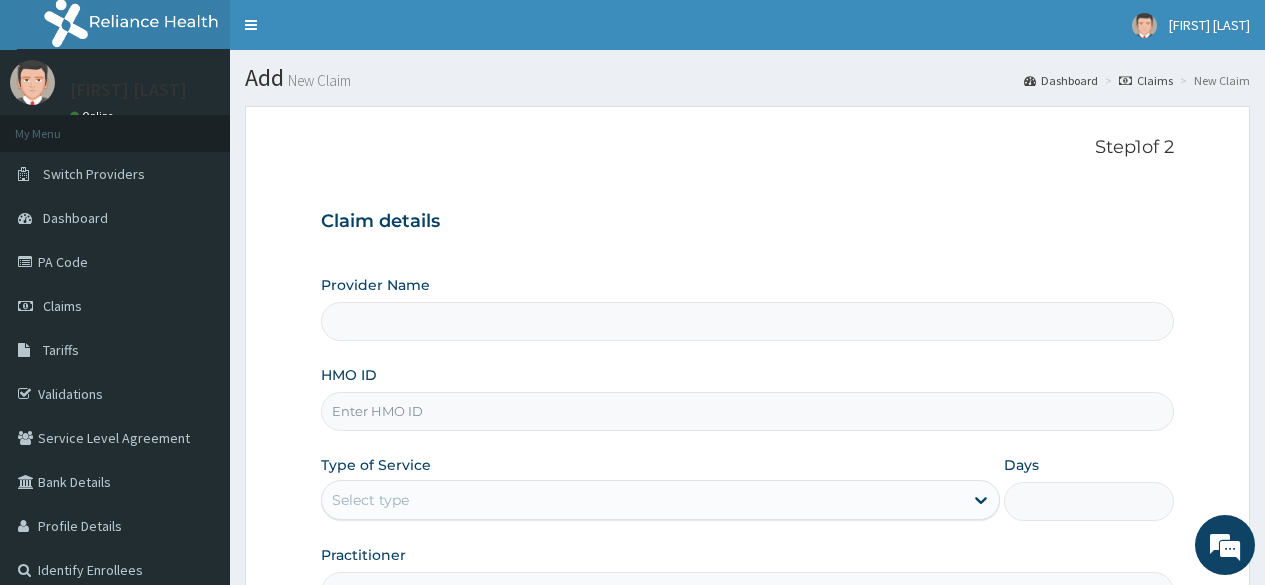 scroll, scrollTop: 0, scrollLeft: 0, axis: both 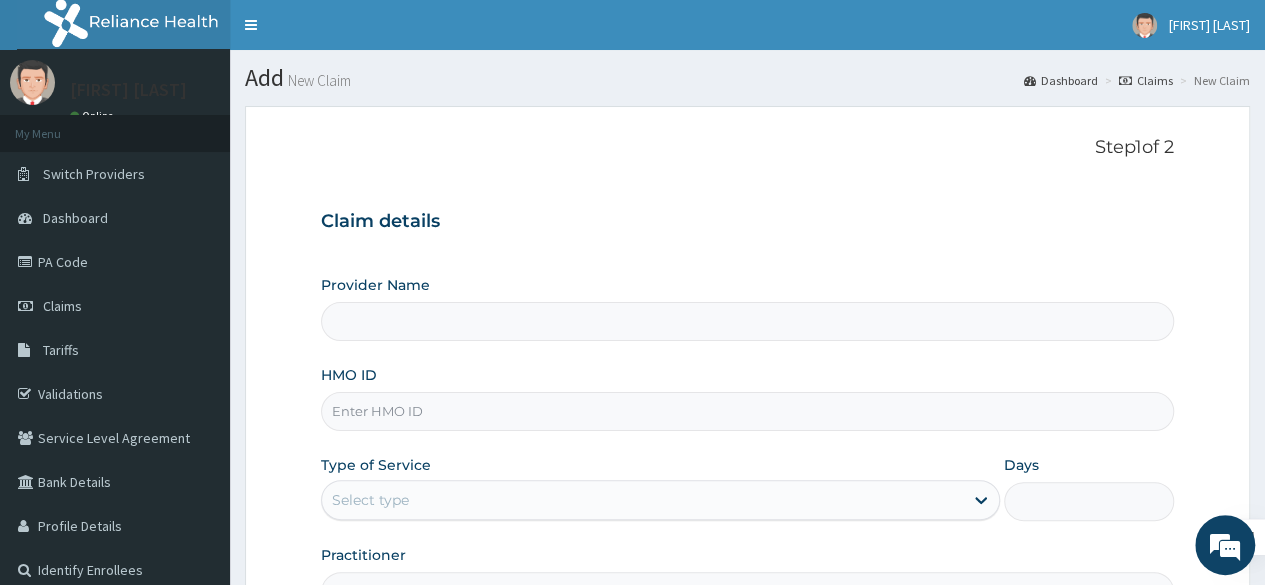 type on "BELOVETH BEAUTY WORLD" 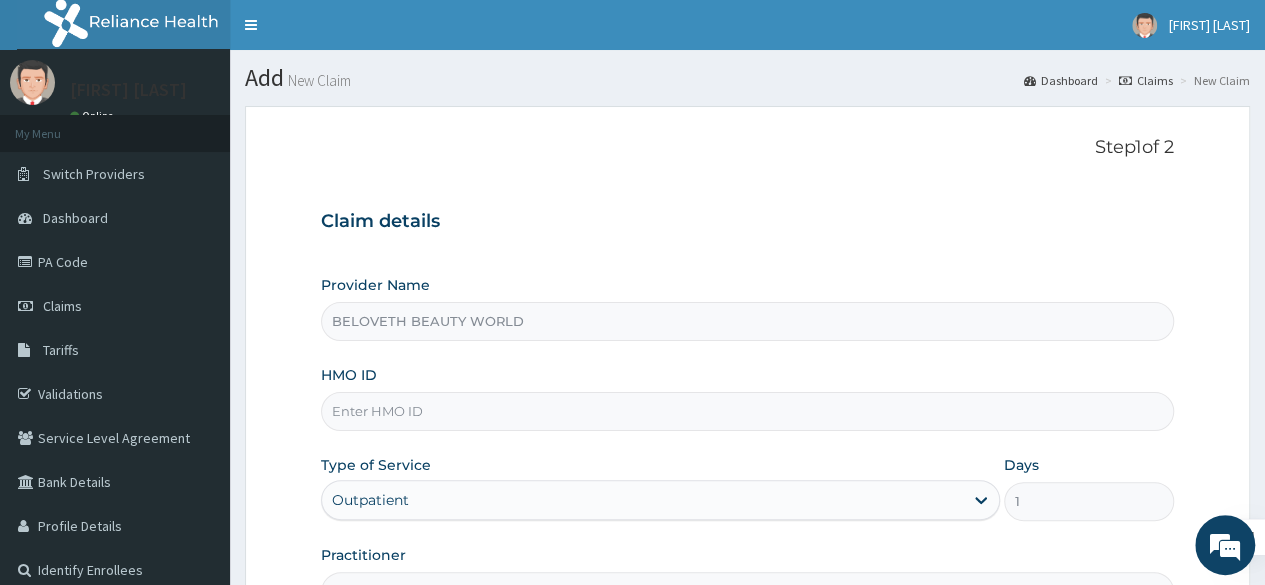 scroll, scrollTop: 0, scrollLeft: 0, axis: both 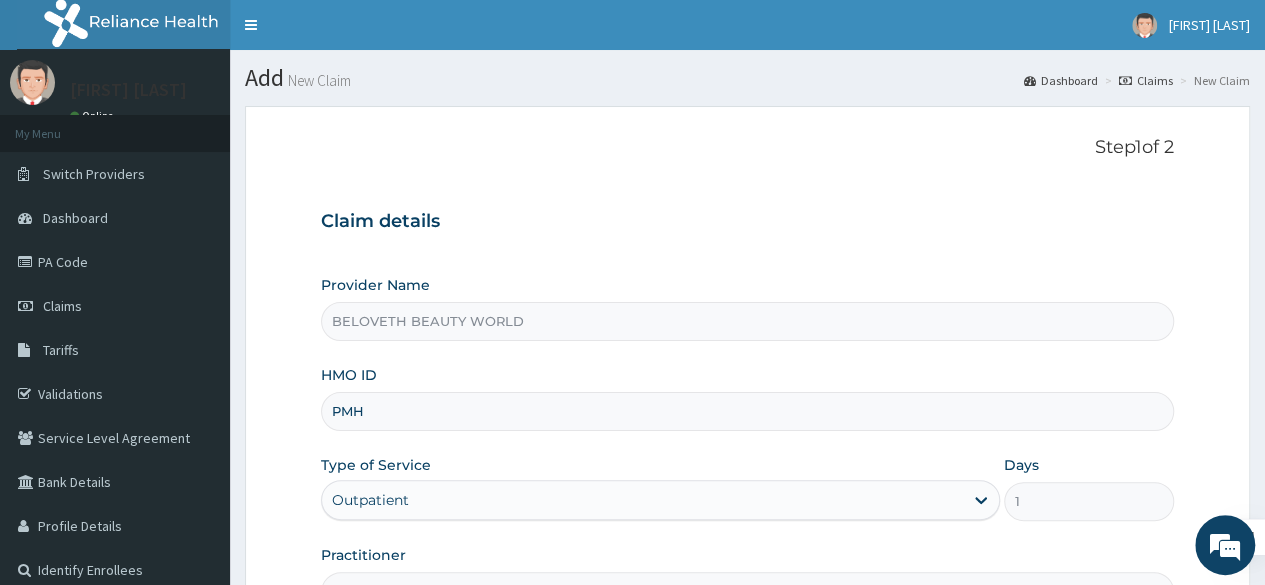 type on "[PA_CODE]" 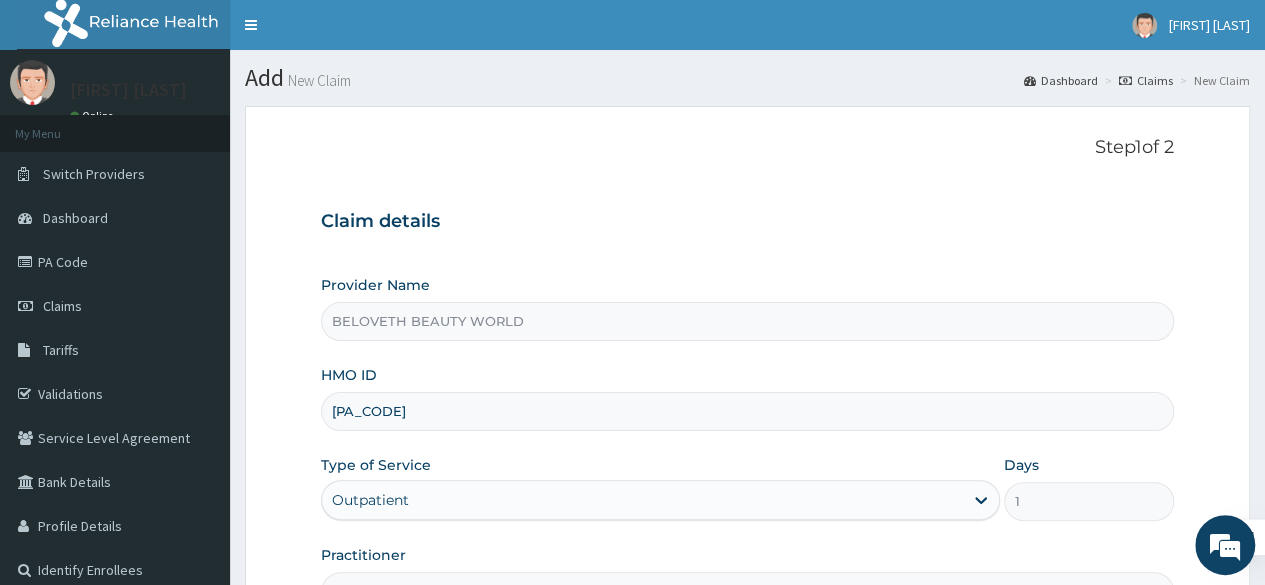 click on "Type of Service Outpatient" at bounding box center [660, 488] 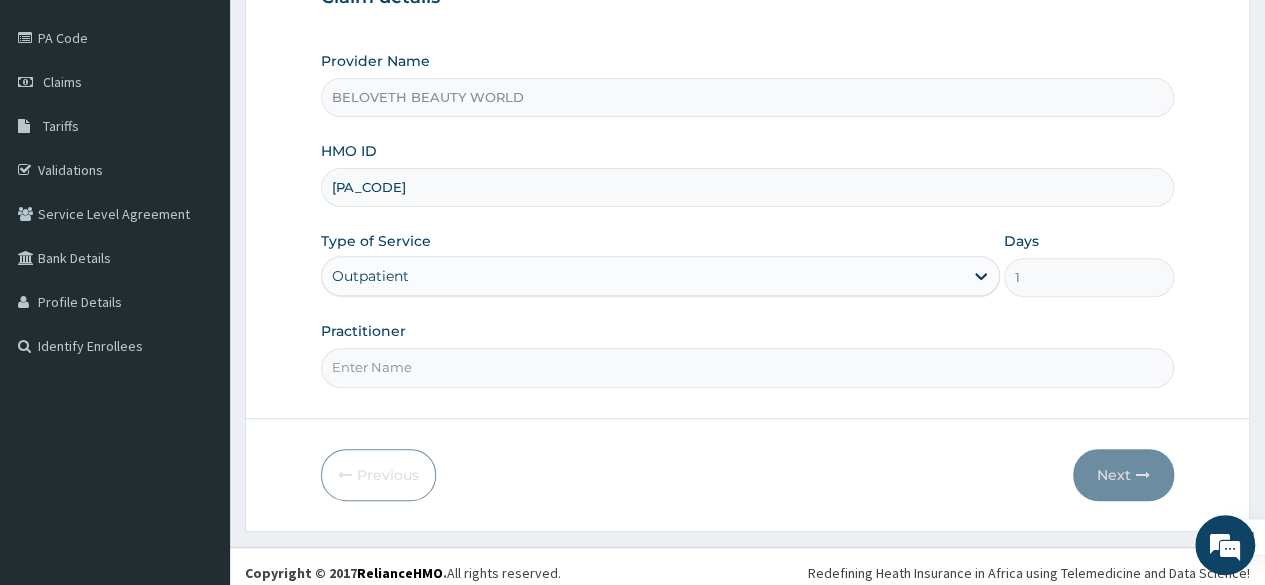scroll, scrollTop: 232, scrollLeft: 0, axis: vertical 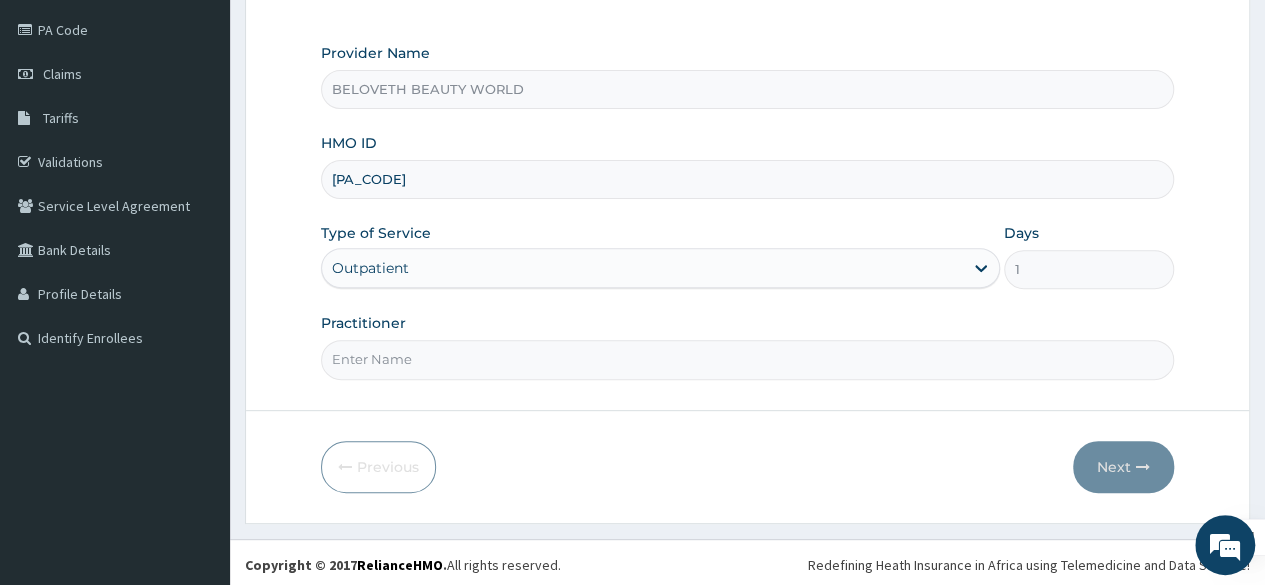 click on "Practitioner" at bounding box center [747, 359] 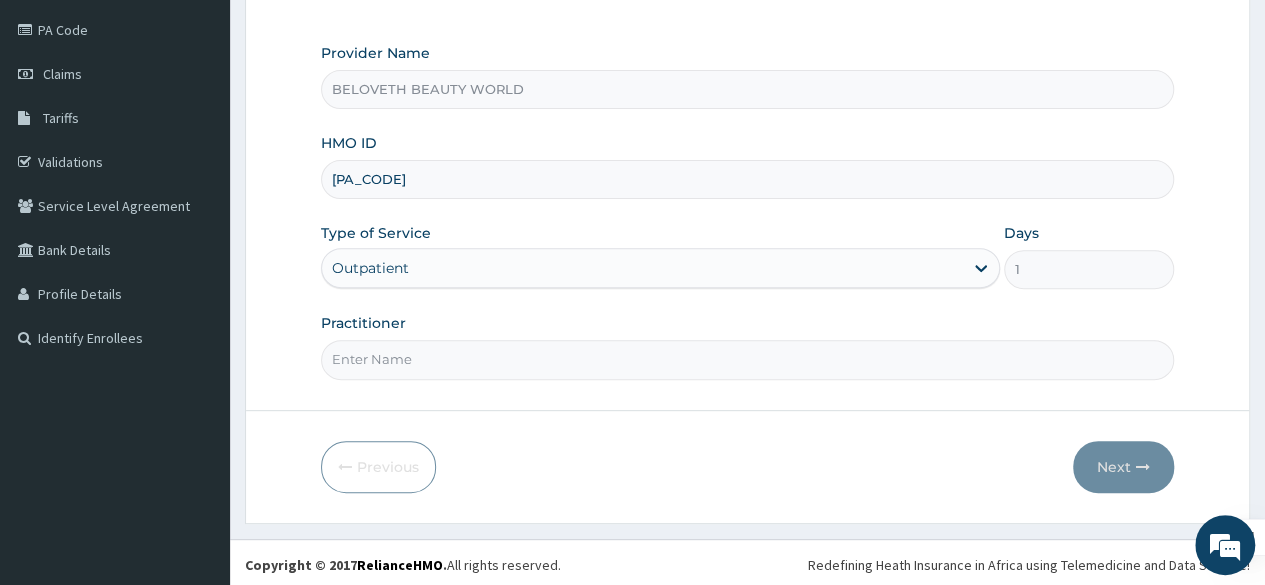 type on "Oyindamola" 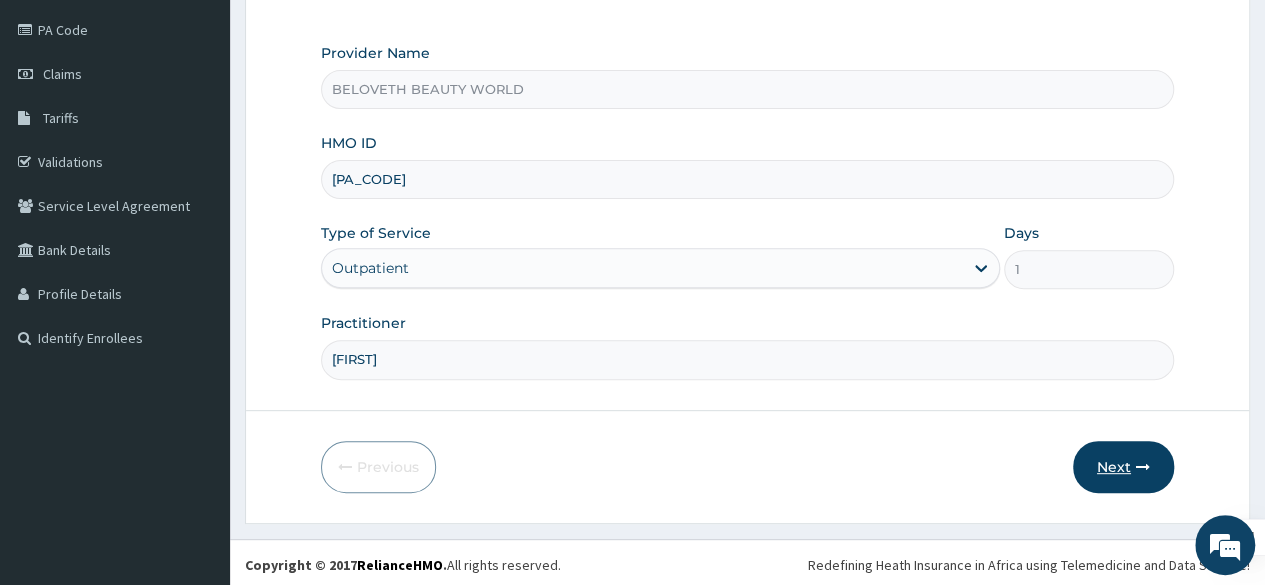 click on "Next" at bounding box center [1123, 467] 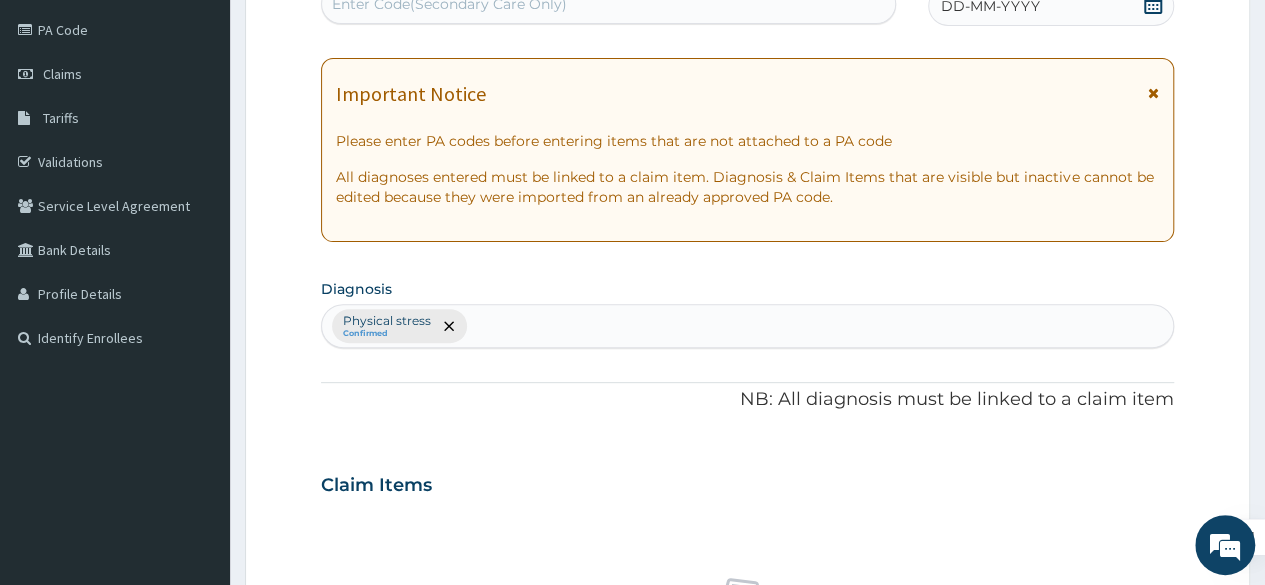 scroll, scrollTop: 226, scrollLeft: 0, axis: vertical 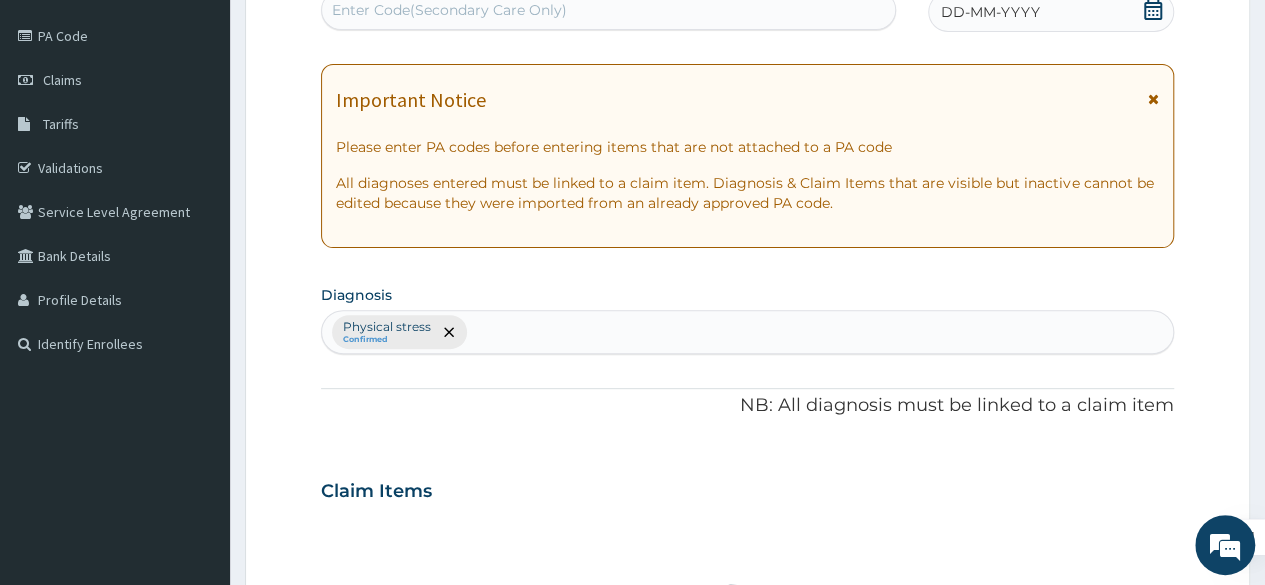click on "Enter Code(Secondary Care Only)" at bounding box center [608, 10] 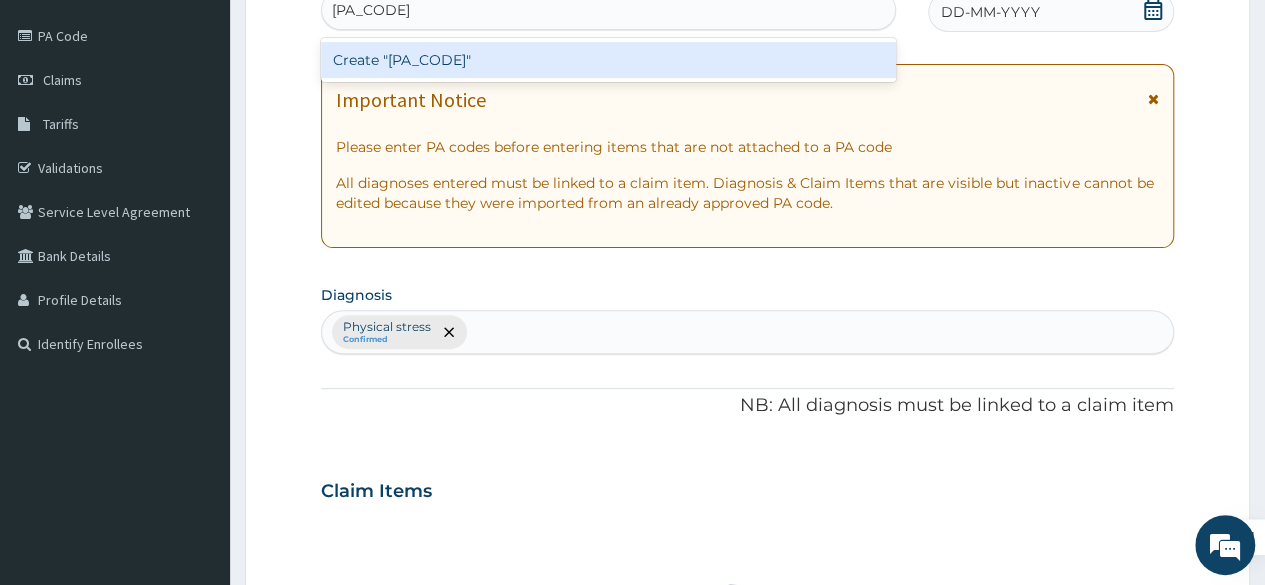 click on "Create "PA/179AE0"" at bounding box center (608, 60) 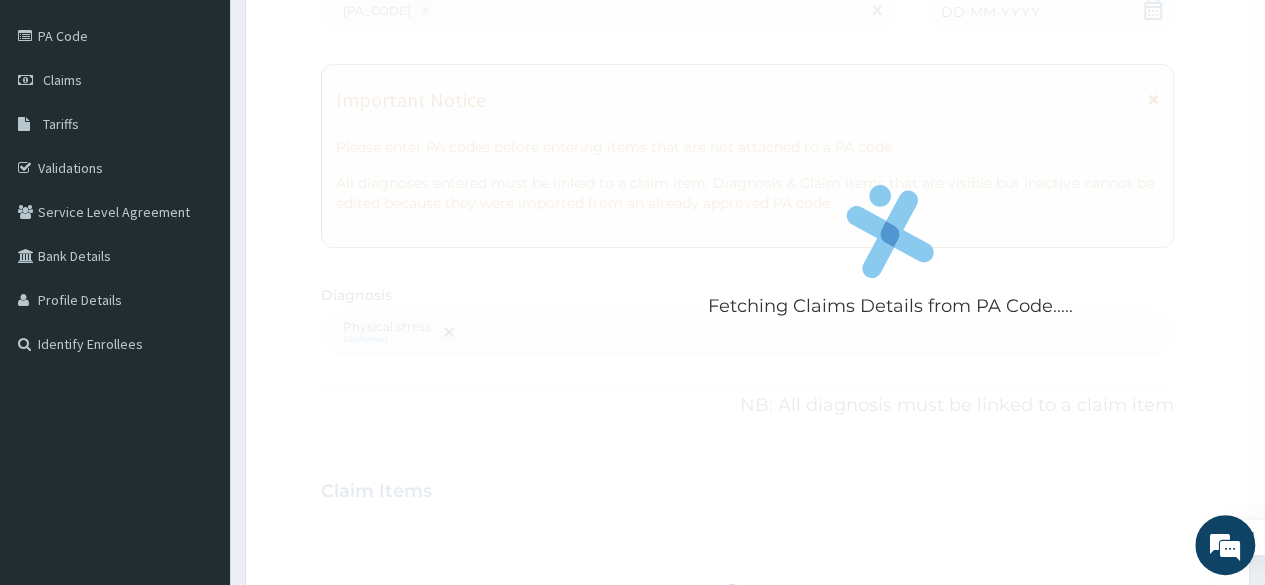click on "Fetching Claims Details from PA Code....." at bounding box center (890, 257) 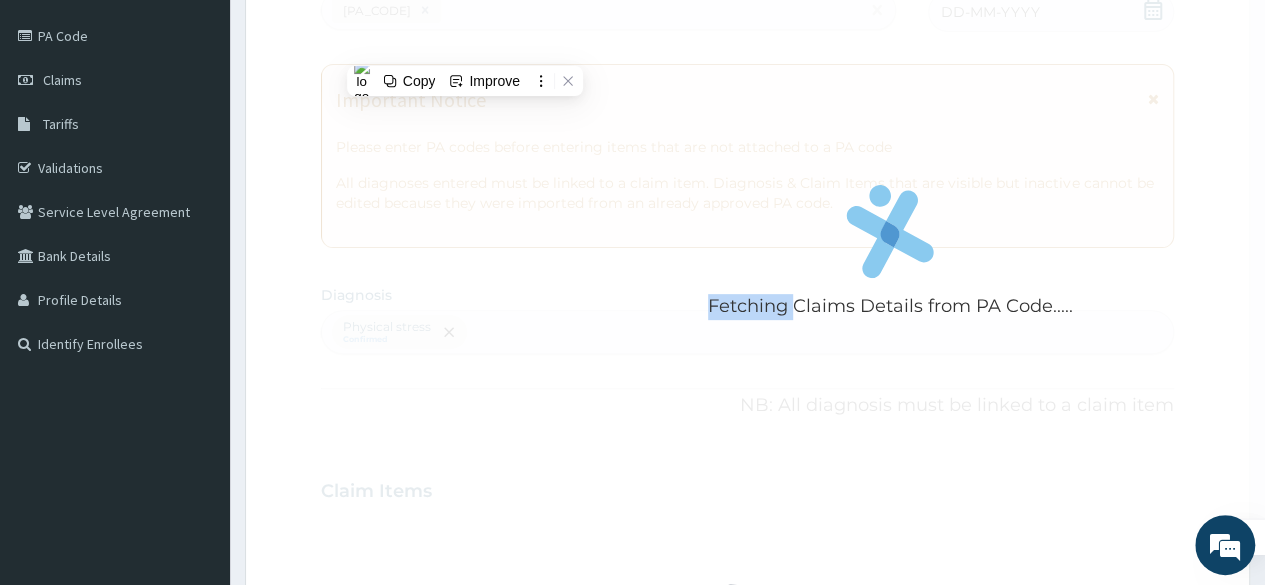 scroll, scrollTop: 538, scrollLeft: 0, axis: vertical 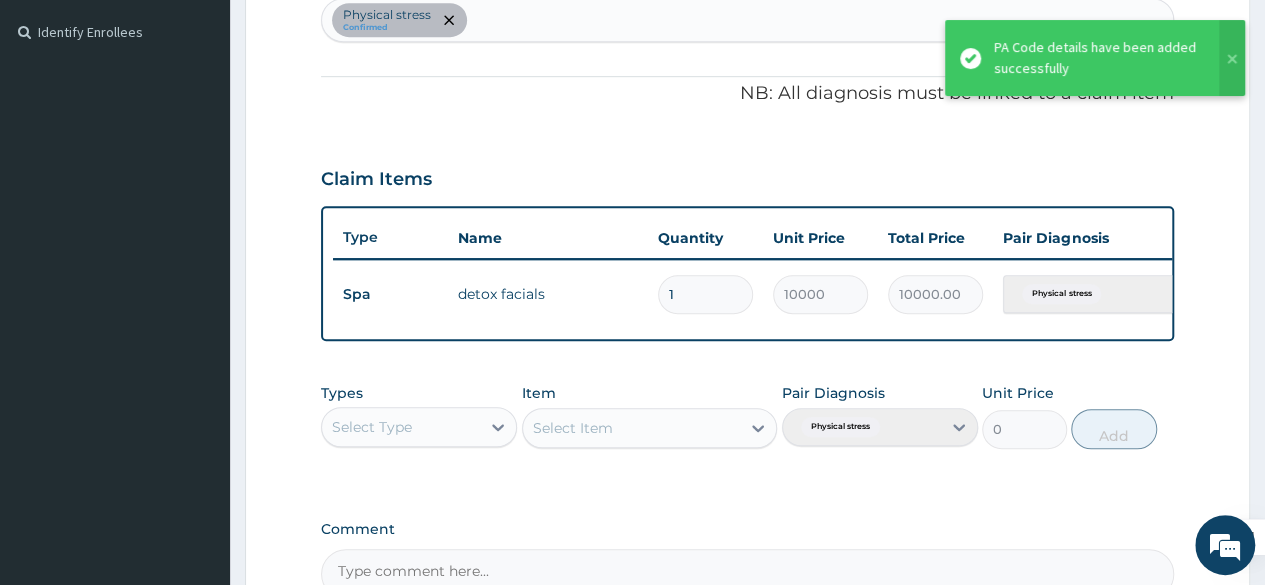 click on "Step  2  of 2 PA Code / Prescription Code PA/179AE0 Encounter Date 02-08-2025 Important Notice Please enter PA codes before entering items that are not attached to a PA code   All diagnoses entered must be linked to a claim item. Diagnosis & Claim Items that are visible but inactive cannot be edited because they were imported from an already approved PA code. Diagnosis Physical stress Confirmed NB: All diagnosis must be linked to a claim item Claim Items Type Name Quantity Unit Price Total Price Pair Diagnosis Actions Spa detox facials  1 10000 10000.00 Physical stress Delete Types Select Type Item Select Item Pair Diagnosis Physical stress Unit Price 0 Add Comment     Previous   Submit" at bounding box center (747, 155) 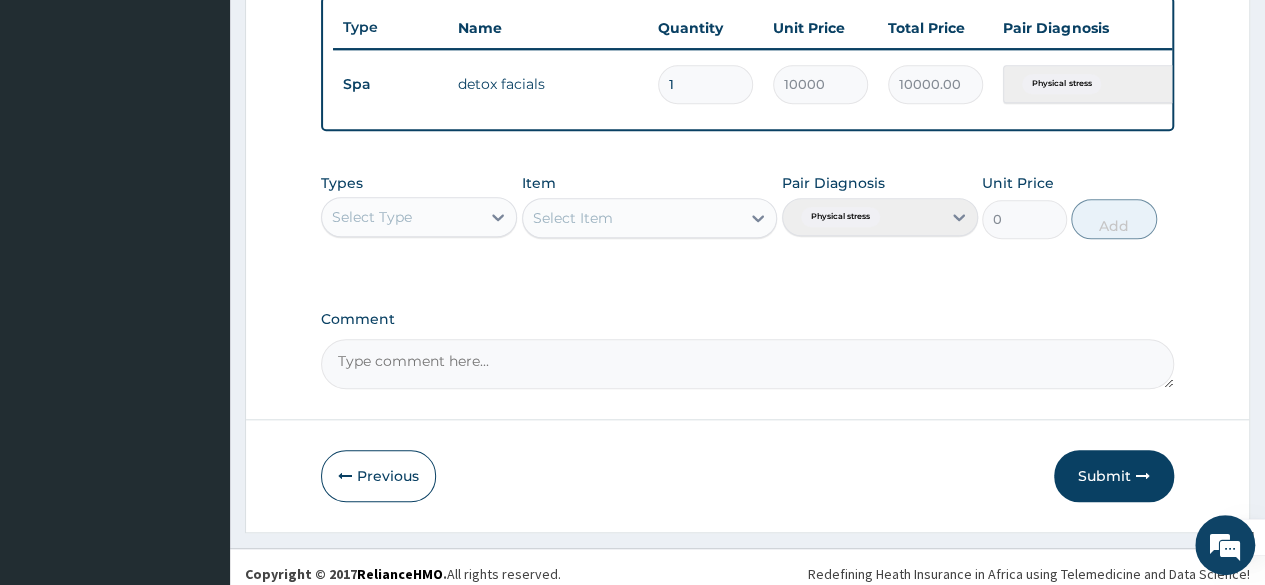 scroll, scrollTop: 774, scrollLeft: 0, axis: vertical 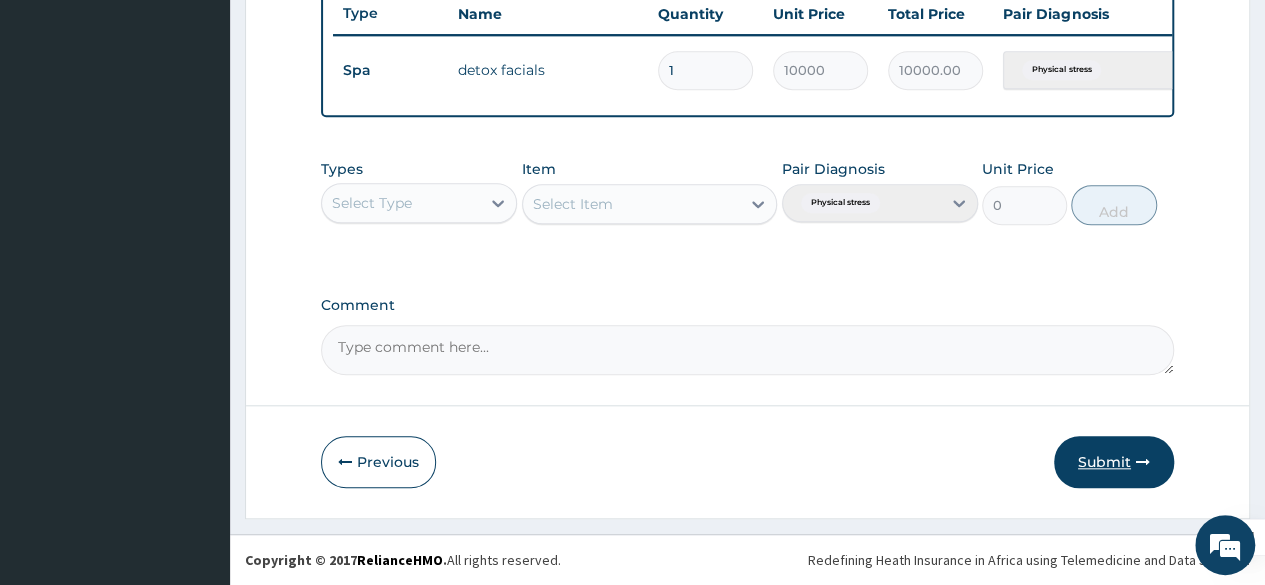 click on "Submit" at bounding box center (1114, 462) 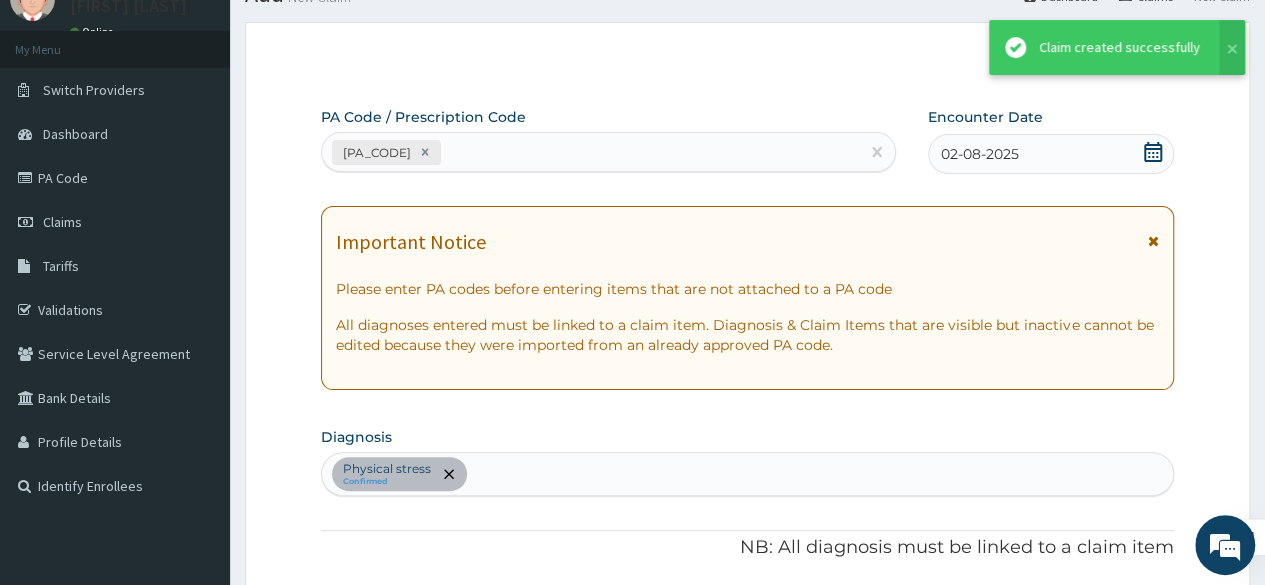 scroll, scrollTop: 774, scrollLeft: 0, axis: vertical 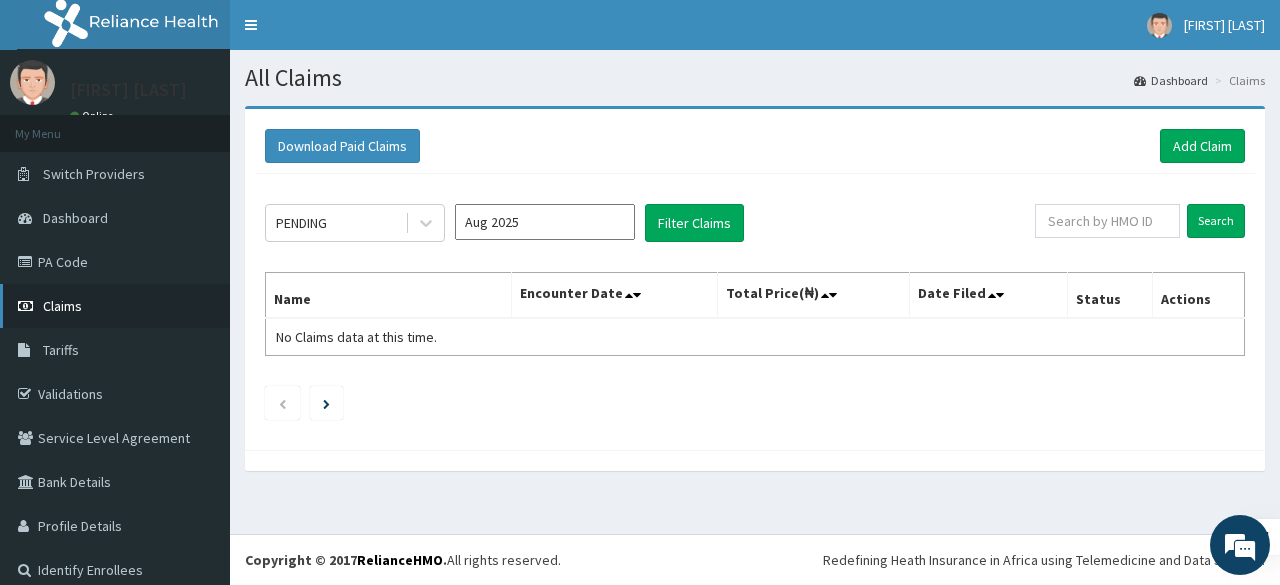 click on "Claims" at bounding box center [115, 306] 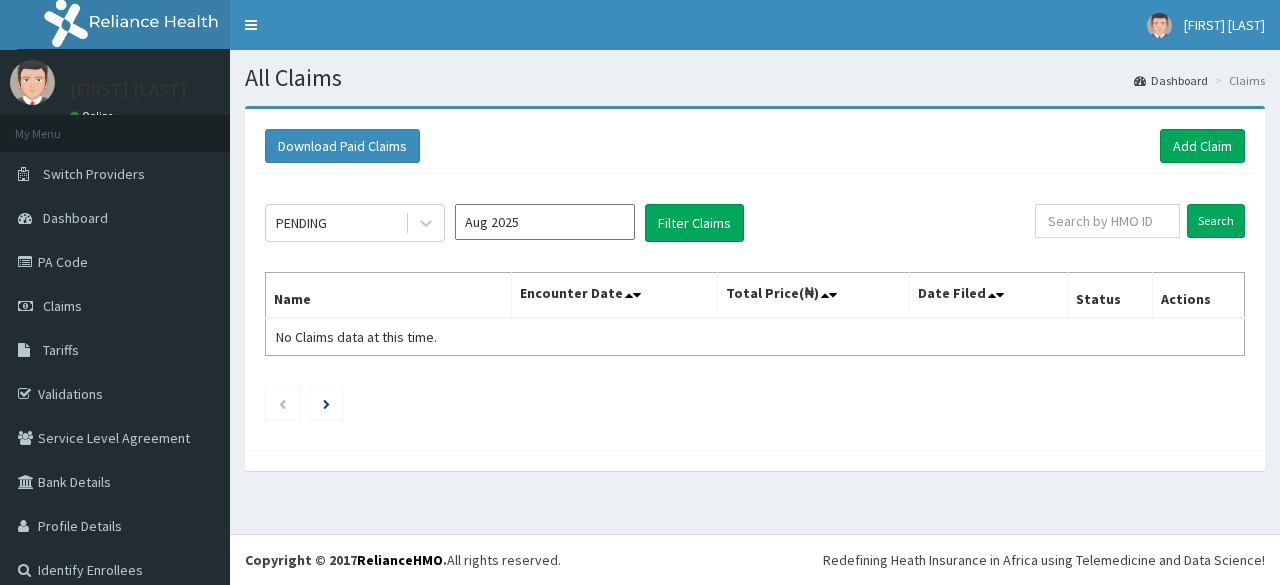 scroll, scrollTop: 0, scrollLeft: 0, axis: both 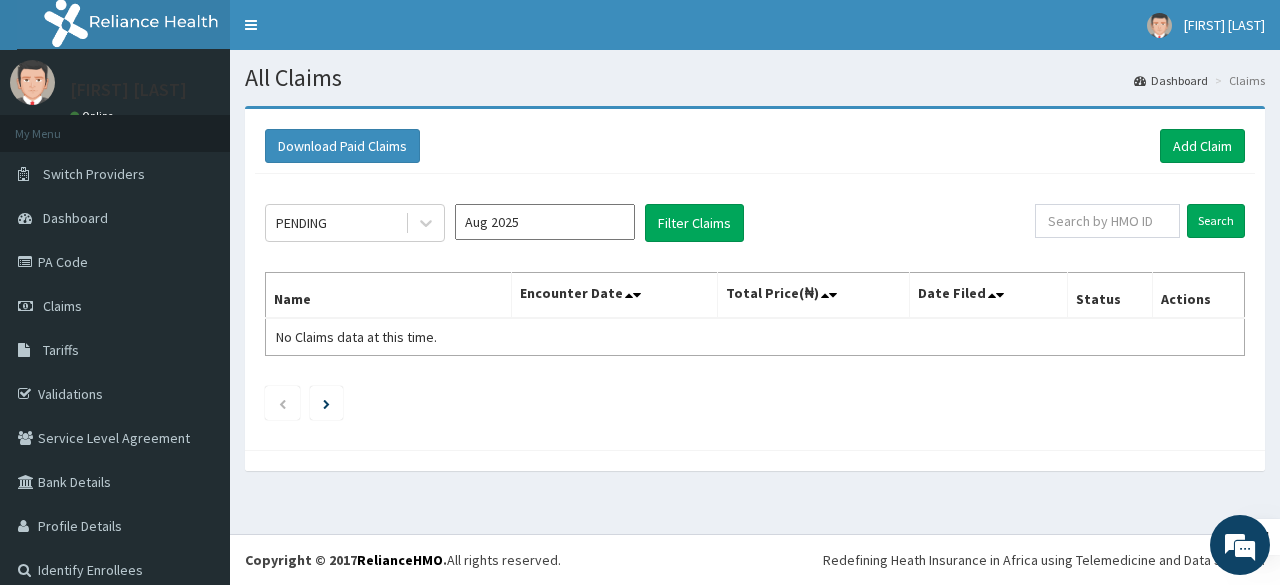 click on "Claims" at bounding box center (115, 306) 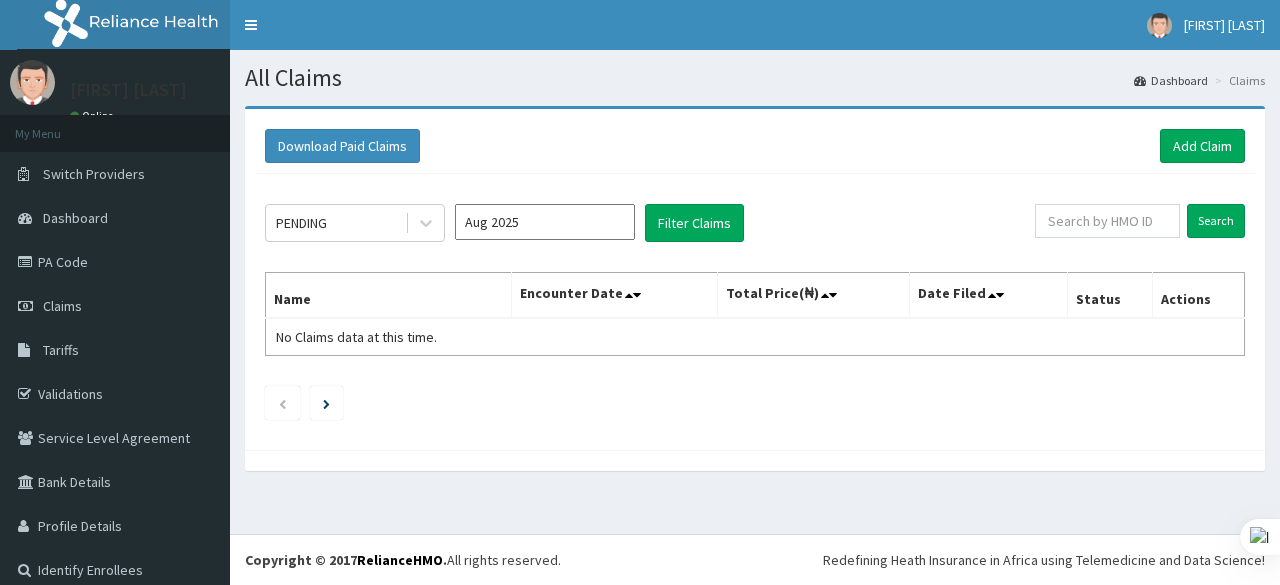 scroll, scrollTop: 0, scrollLeft: 0, axis: both 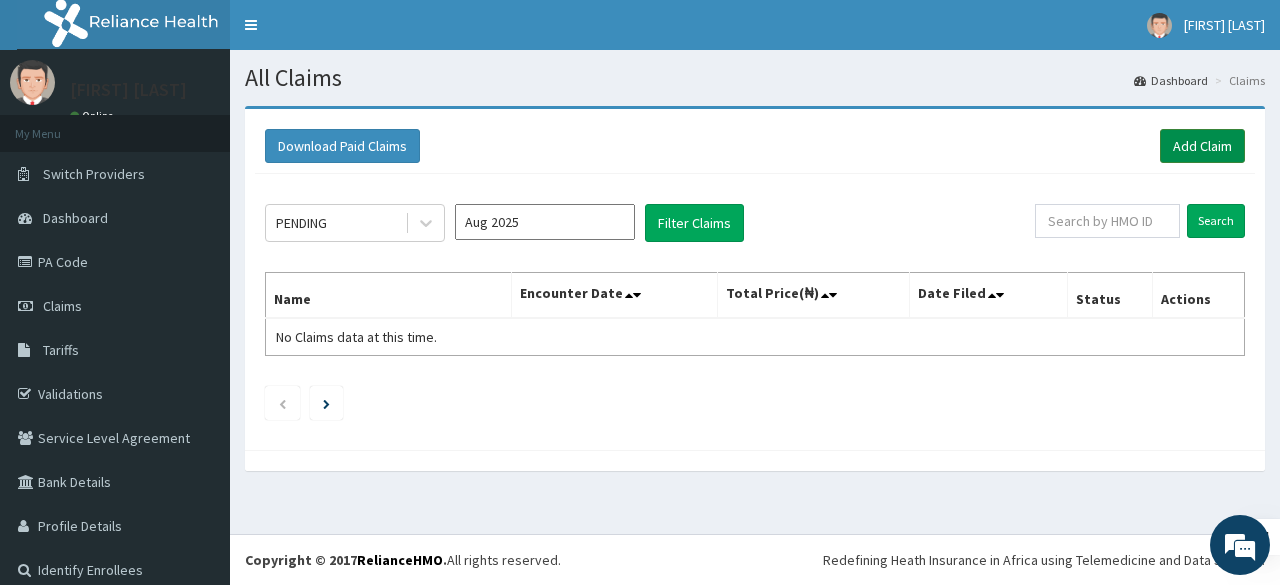 click on "Add Claim" at bounding box center [1202, 146] 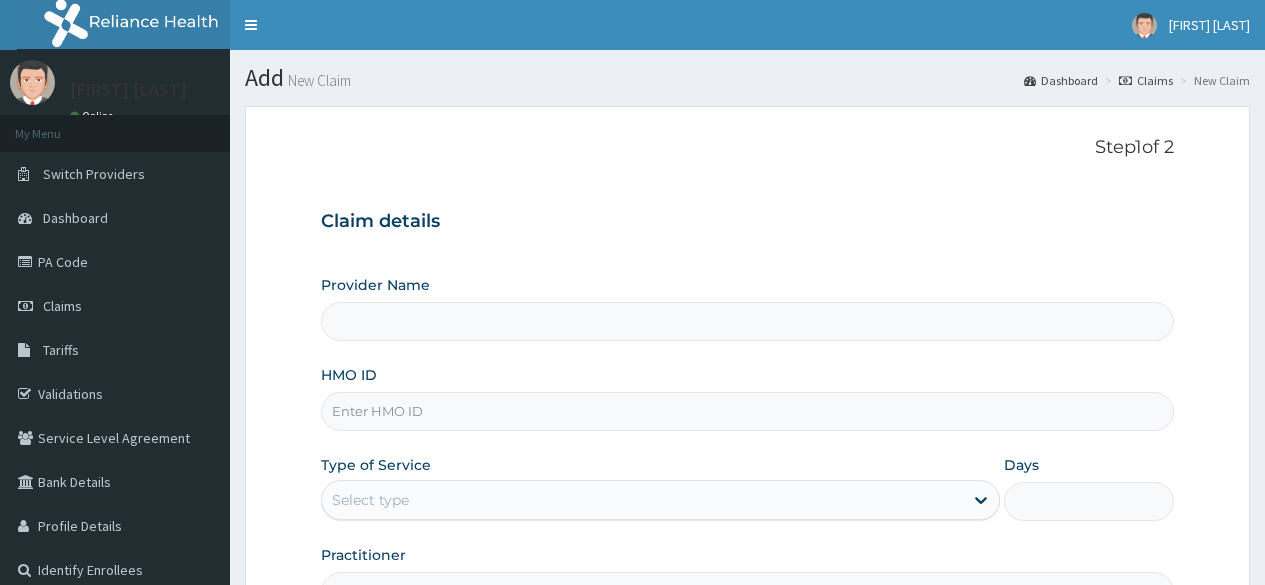 scroll, scrollTop: 0, scrollLeft: 0, axis: both 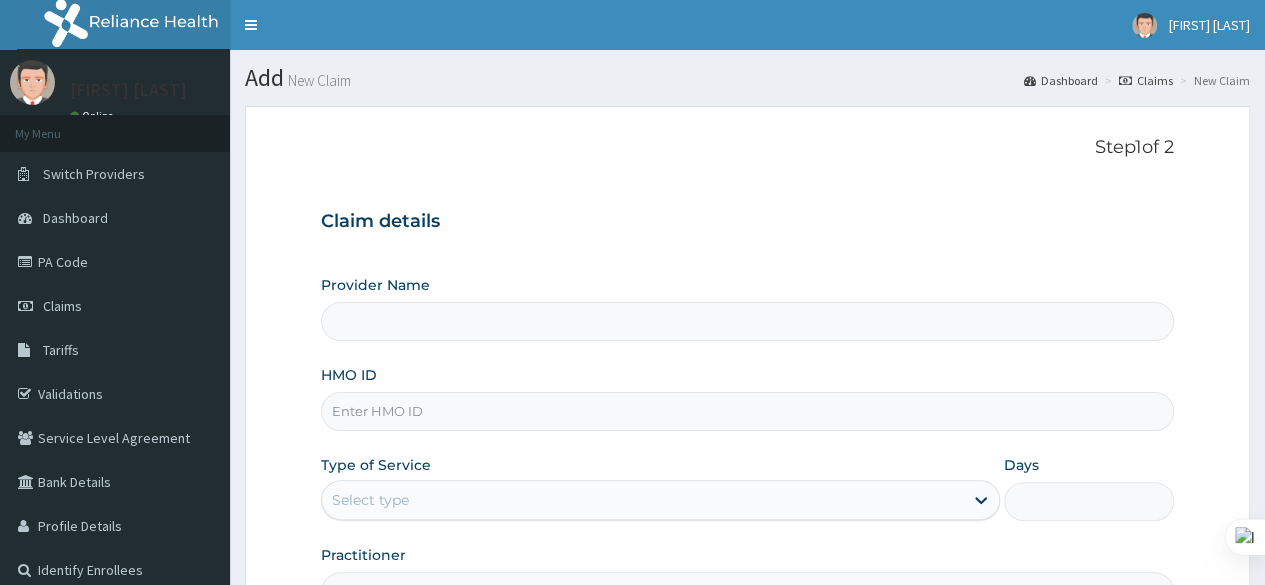 click on "Claim details Provider Name HMO ID Type of Service Select type Days Practitioner" at bounding box center (747, 401) 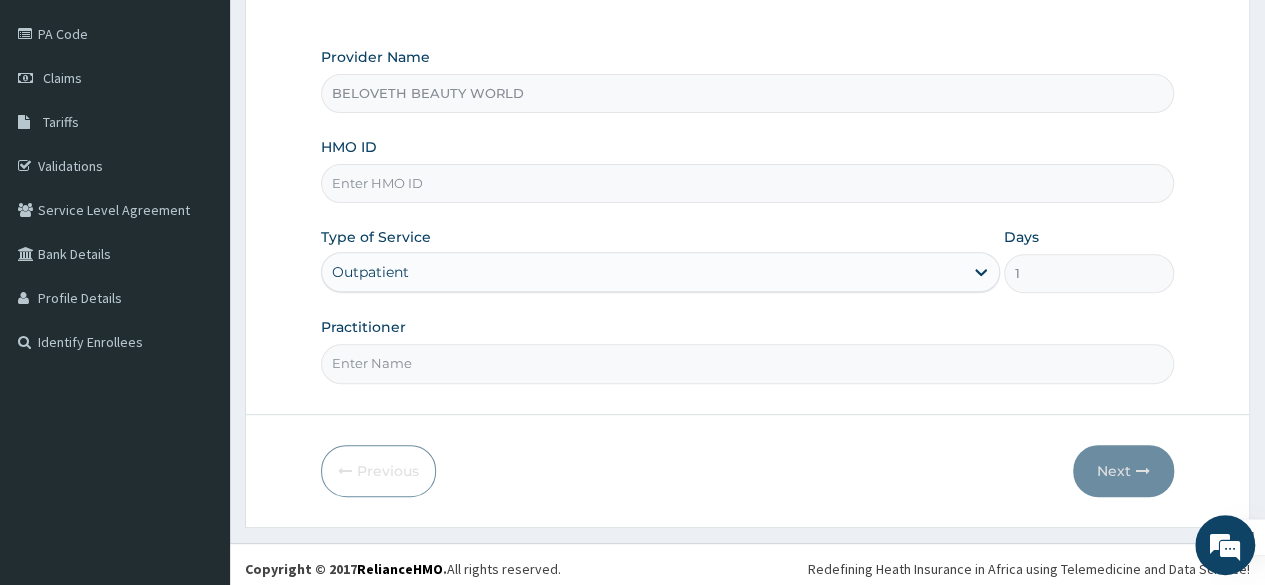 scroll, scrollTop: 232, scrollLeft: 0, axis: vertical 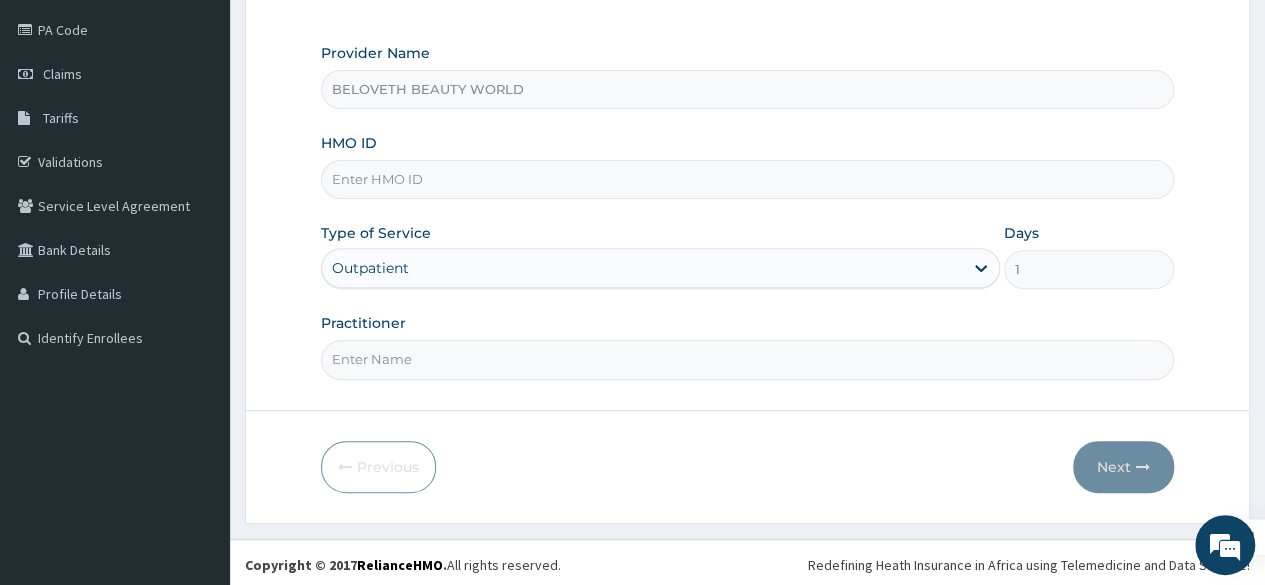 click on "HMO ID" at bounding box center (747, 179) 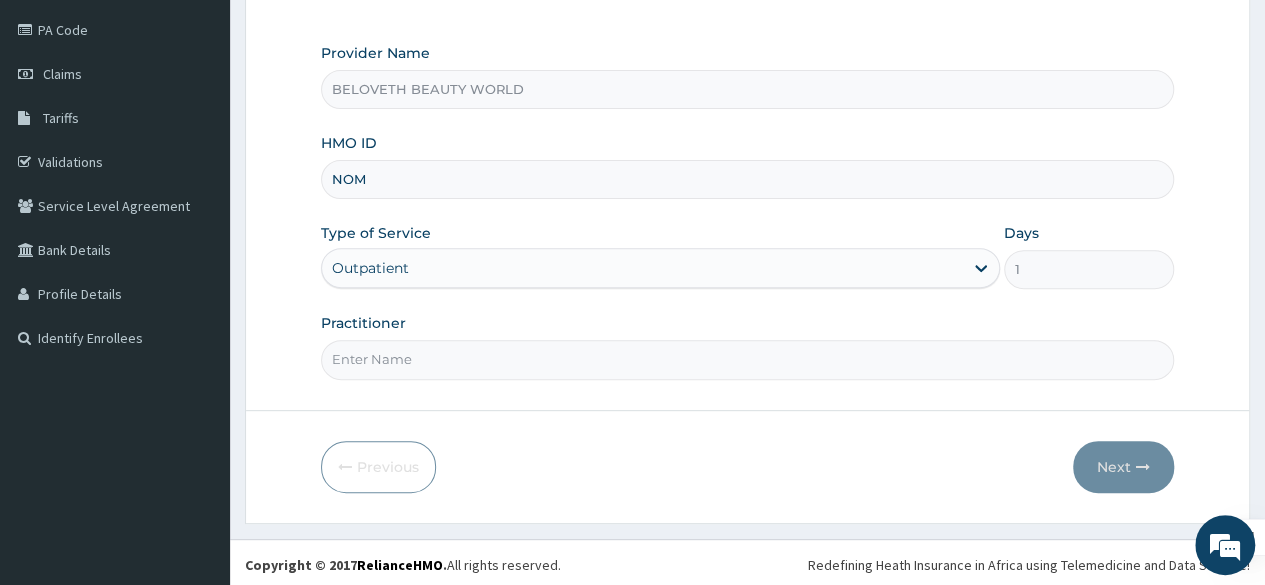 type on "nom/10014/b" 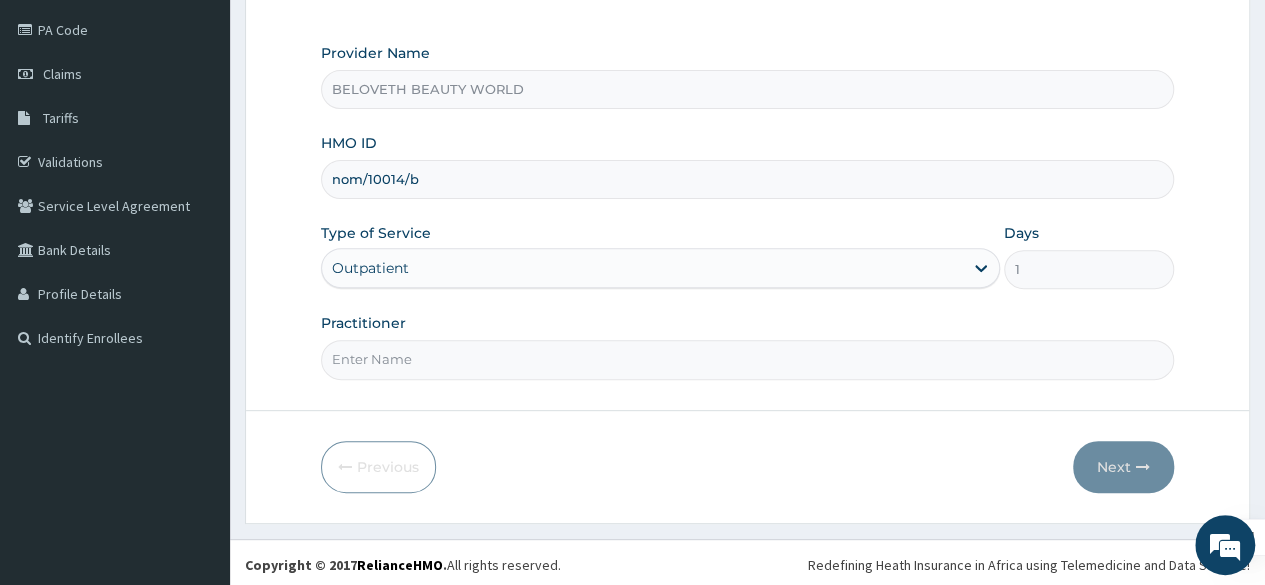 click on "Practitioner" at bounding box center (747, 359) 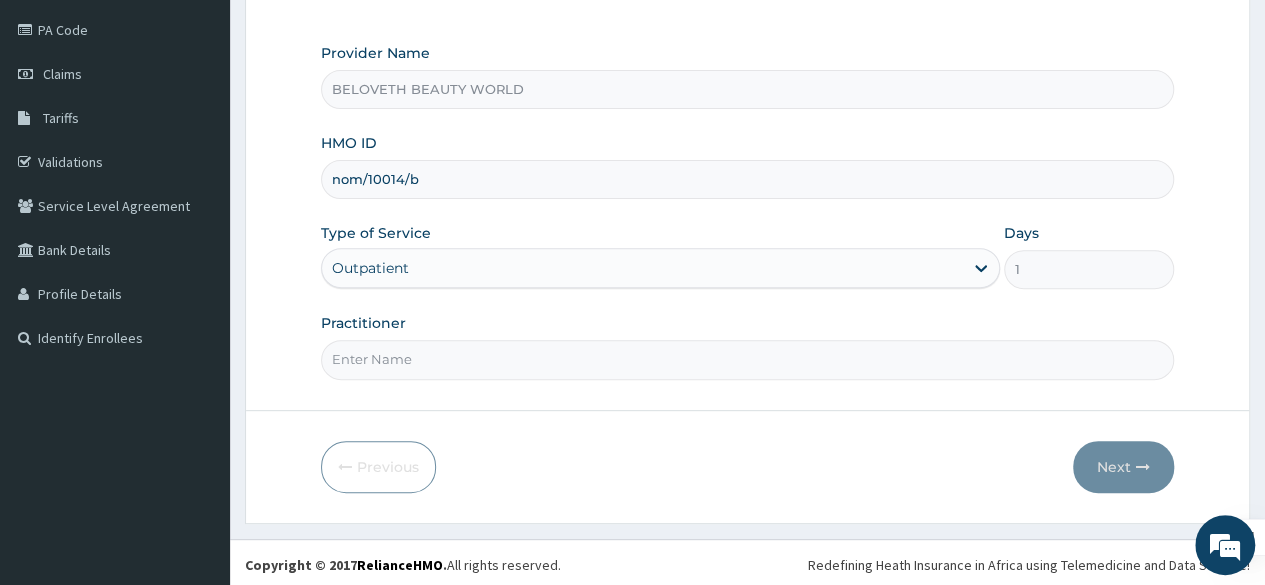 scroll, scrollTop: 0, scrollLeft: 0, axis: both 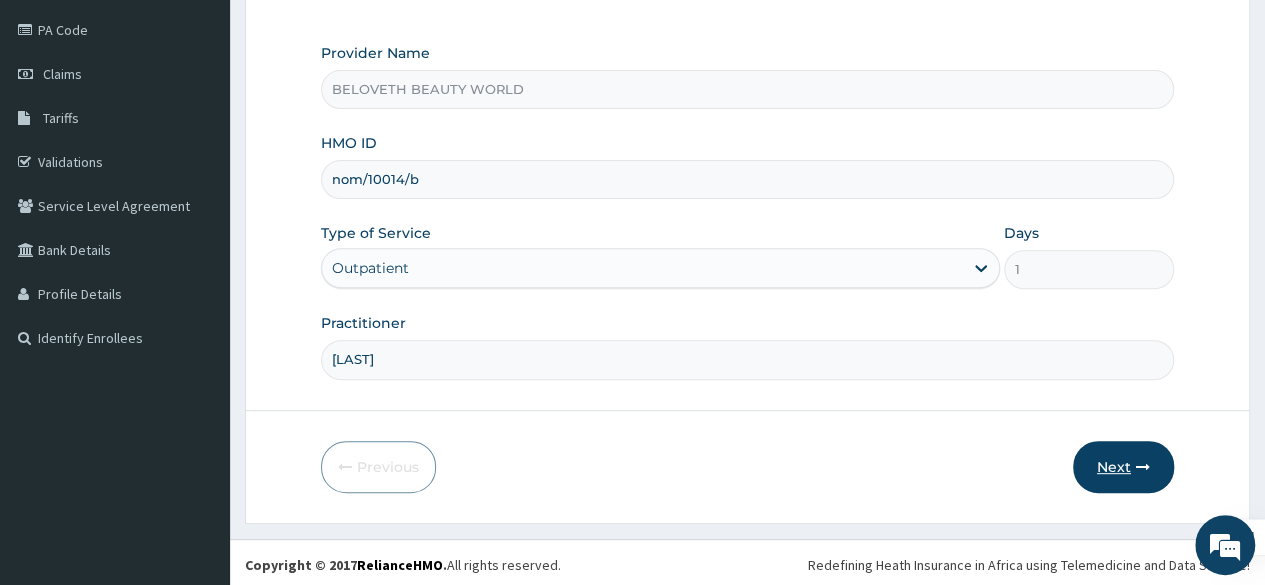 click on "Next" at bounding box center (1123, 467) 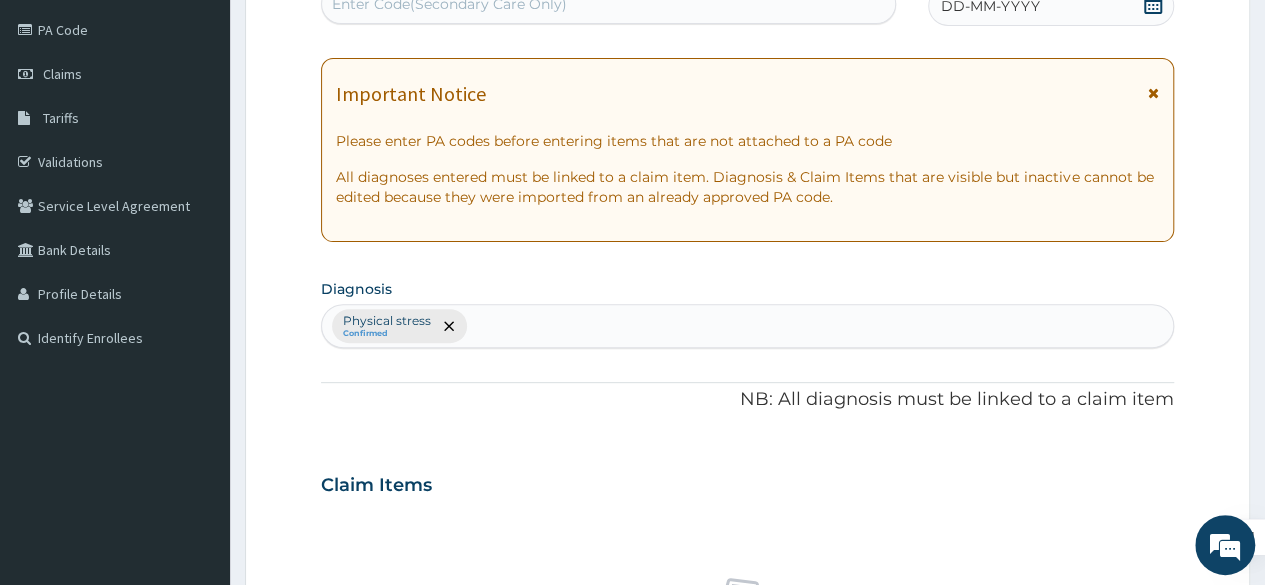 scroll, scrollTop: 226, scrollLeft: 0, axis: vertical 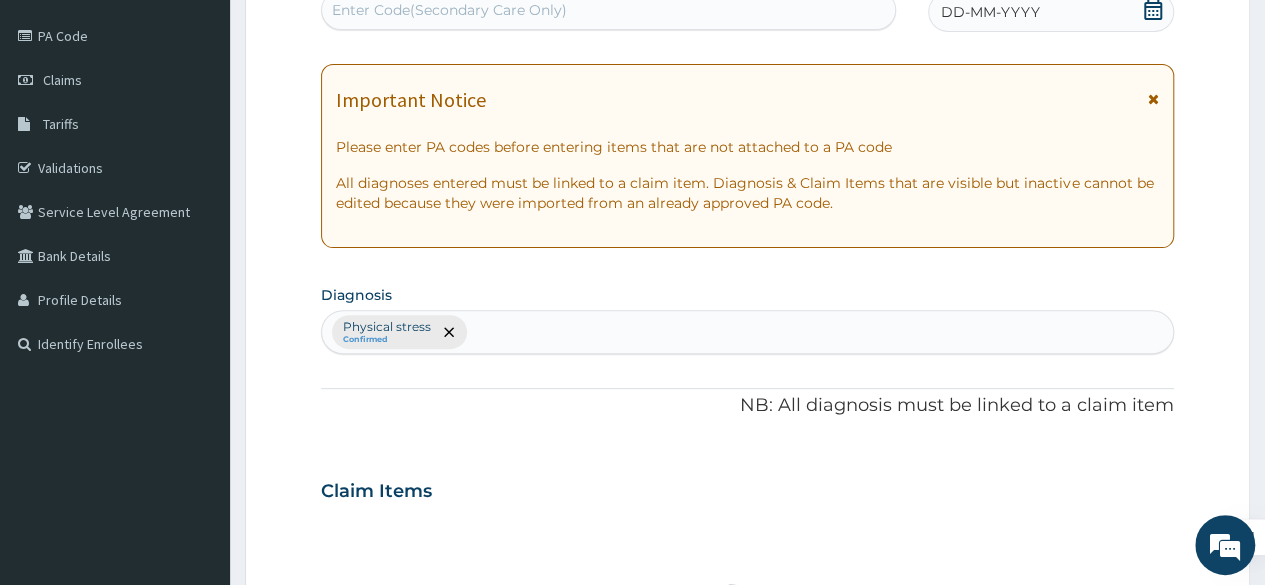 click on "Enter Code(Secondary Care Only)" at bounding box center [449, 10] 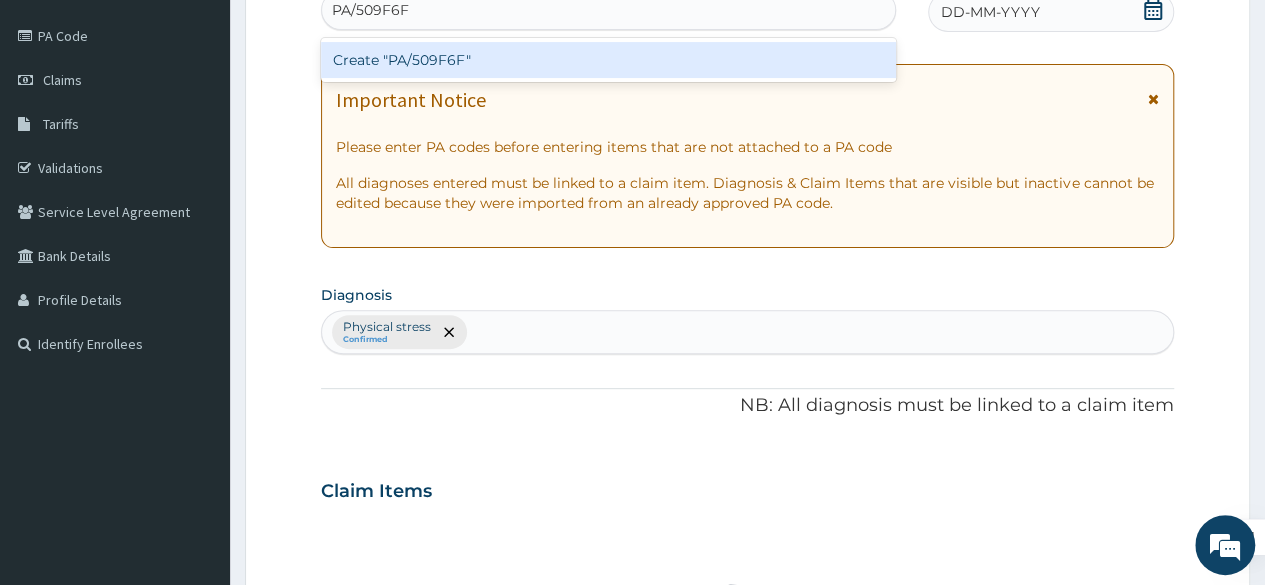 click on "Create "PA/509F6F"" at bounding box center [608, 60] 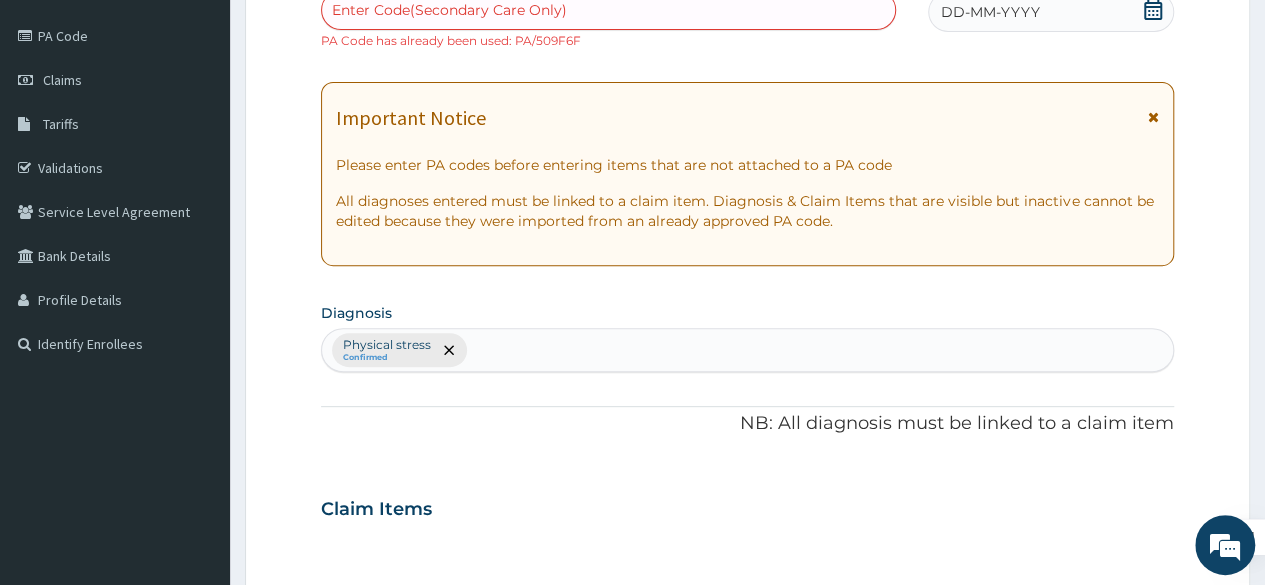 click on "Step  2  of 2 PA Code / Prescription Code Enter Code(Secondary Care Only) PA Code has already been used: PA/509F6F Encounter Date [DD]-[MM]-[YYYY] Important Notice Please enter PA codes before entering items that are not attached to a PA code   All diagnoses entered must be linked to a claim item. Diagnosis & Claim Items that are visible but inactive cannot be edited because they were imported from an already approved PA code. Diagnosis Physical stress Confirmed NB: All diagnosis must be linked to a claim item Claim Items No claim item Types Select Type Item Select Item Pair Diagnosis Physical stress Unit Price 0 Add Comment     Previous   Submit" at bounding box center (747, 523) 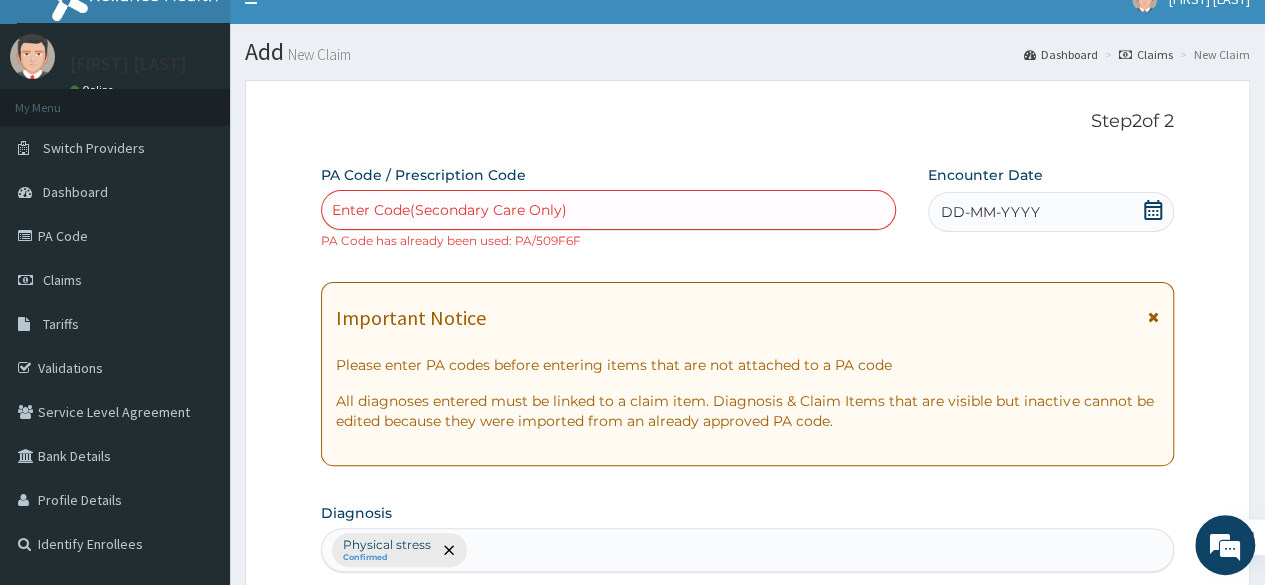 scroll, scrollTop: 0, scrollLeft: 0, axis: both 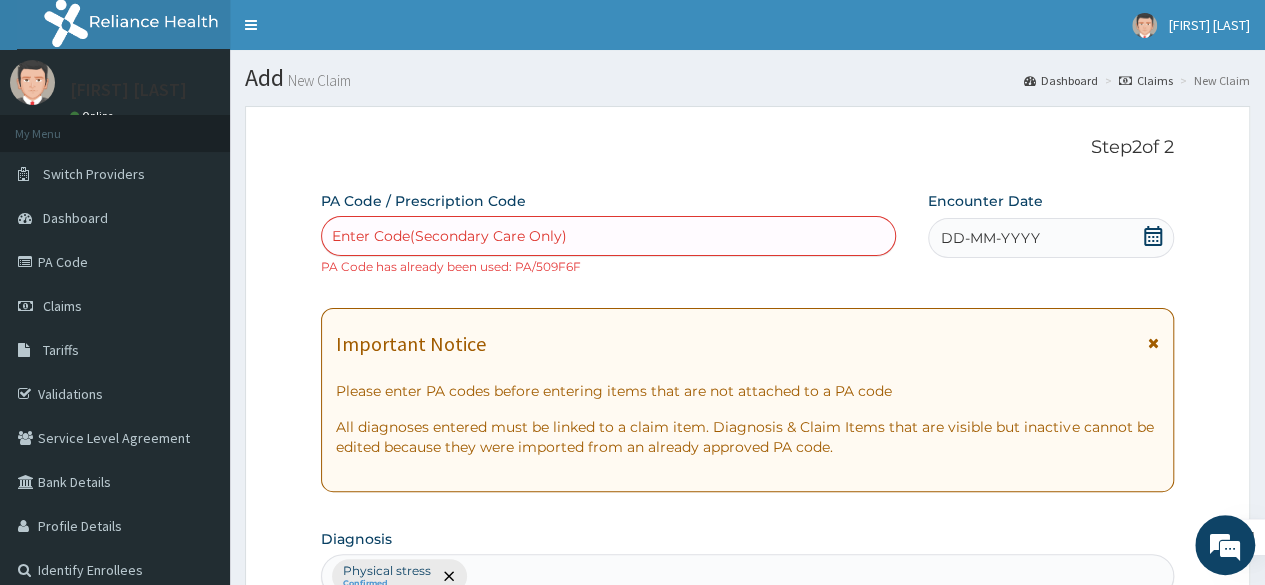 click on "Add
New Claim
Dashboard
Claims
New Claim" at bounding box center [747, 70] 